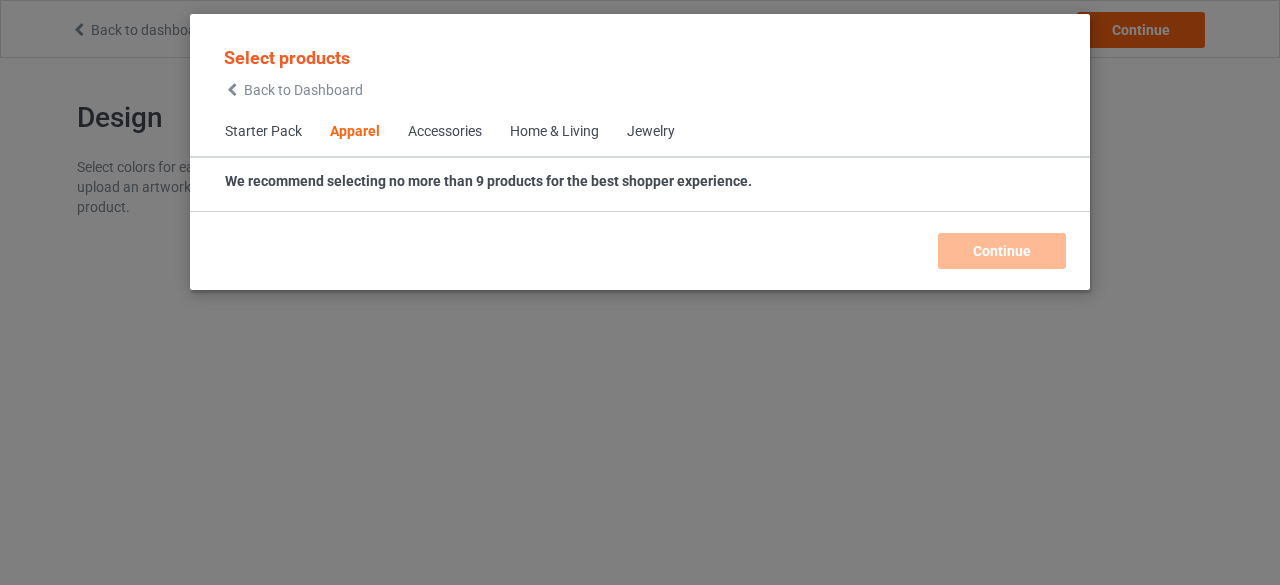 scroll, scrollTop: 0, scrollLeft: 0, axis: both 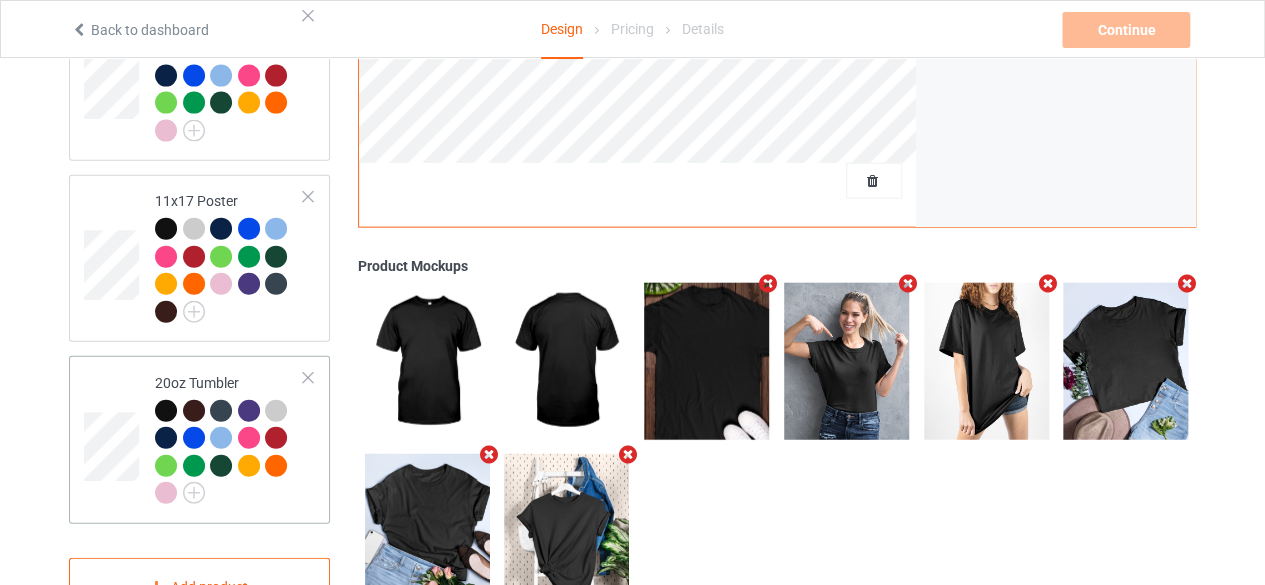 click on "20oz Tumbler" at bounding box center (229, 439) 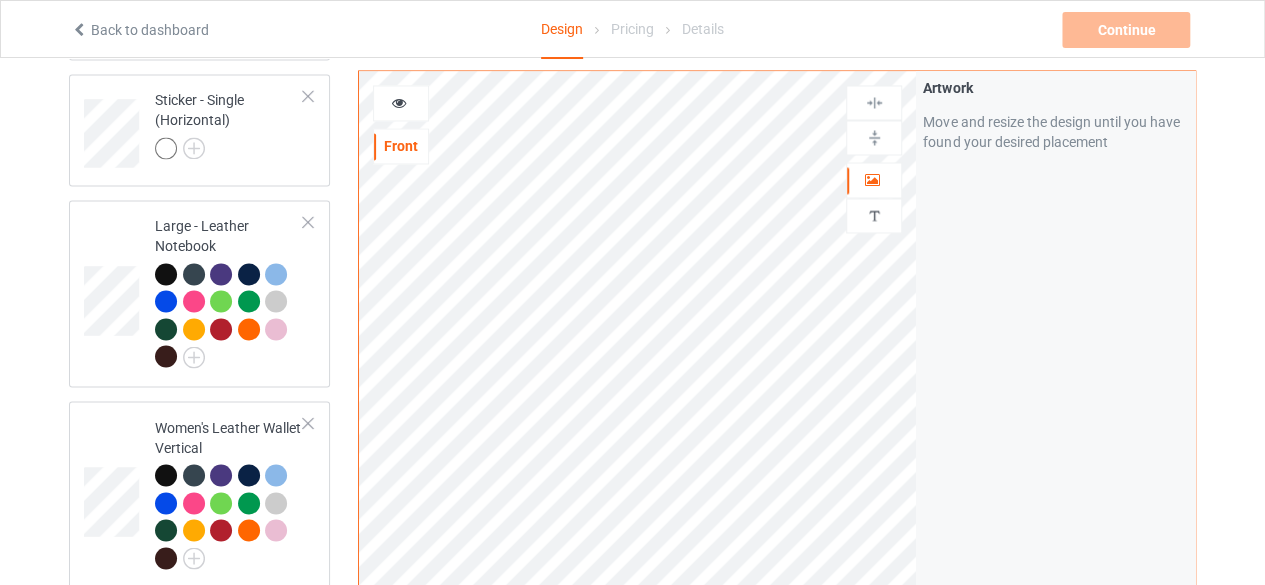 scroll, scrollTop: 1632, scrollLeft: 0, axis: vertical 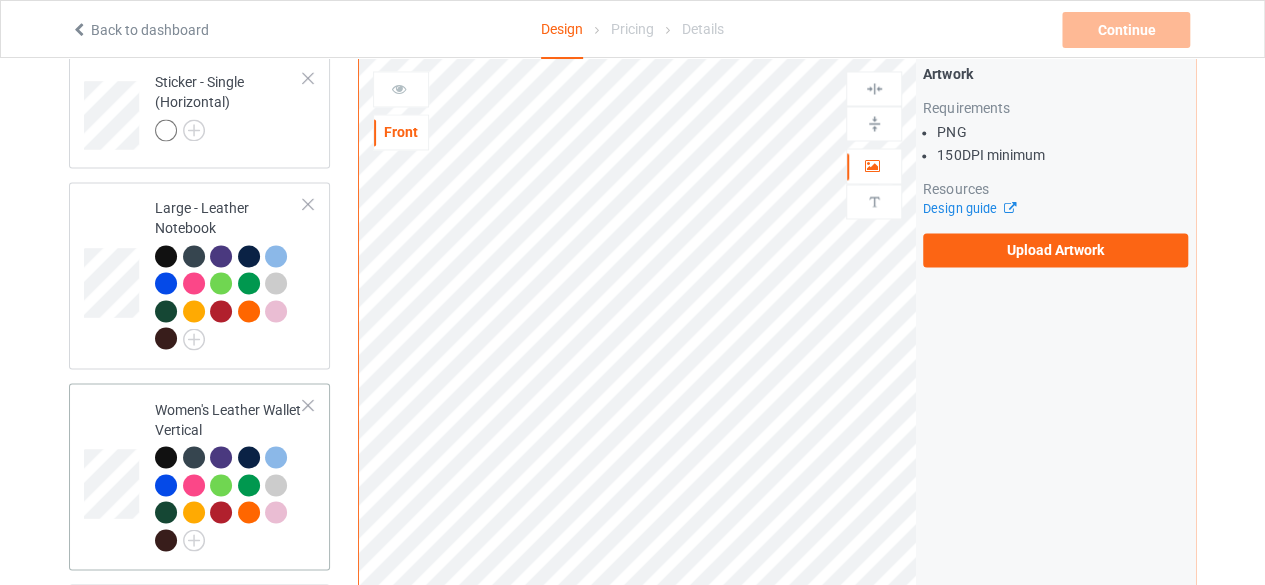 click on "Women's Leather Wallet Vertical" at bounding box center (199, 476) 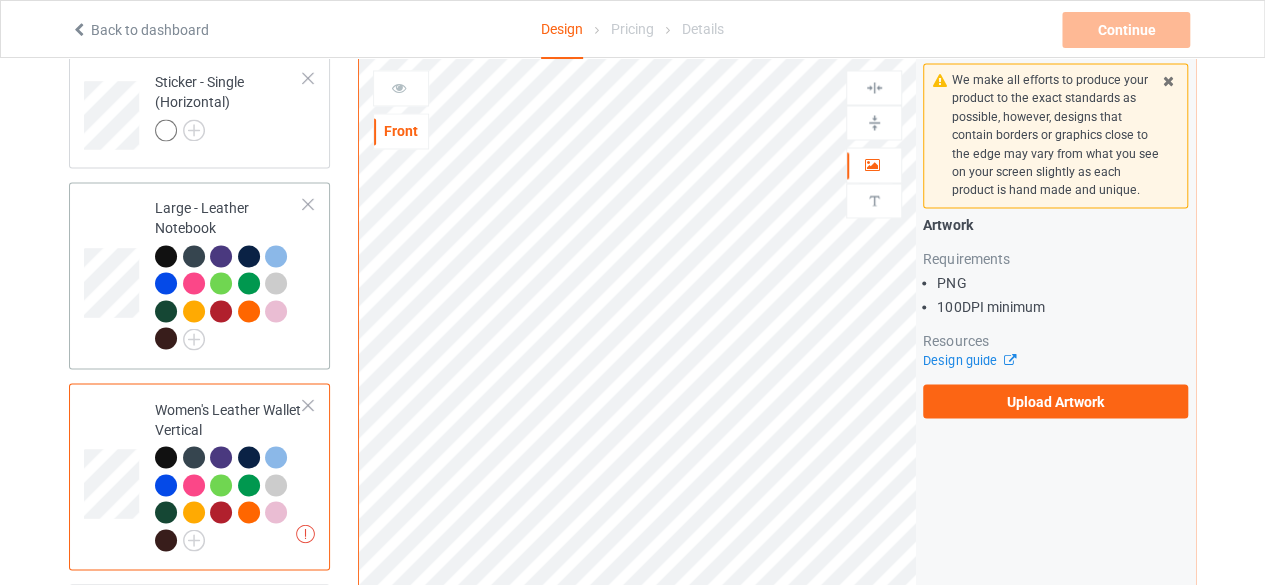 click on "Large - Leather Notebook" at bounding box center [199, 275] 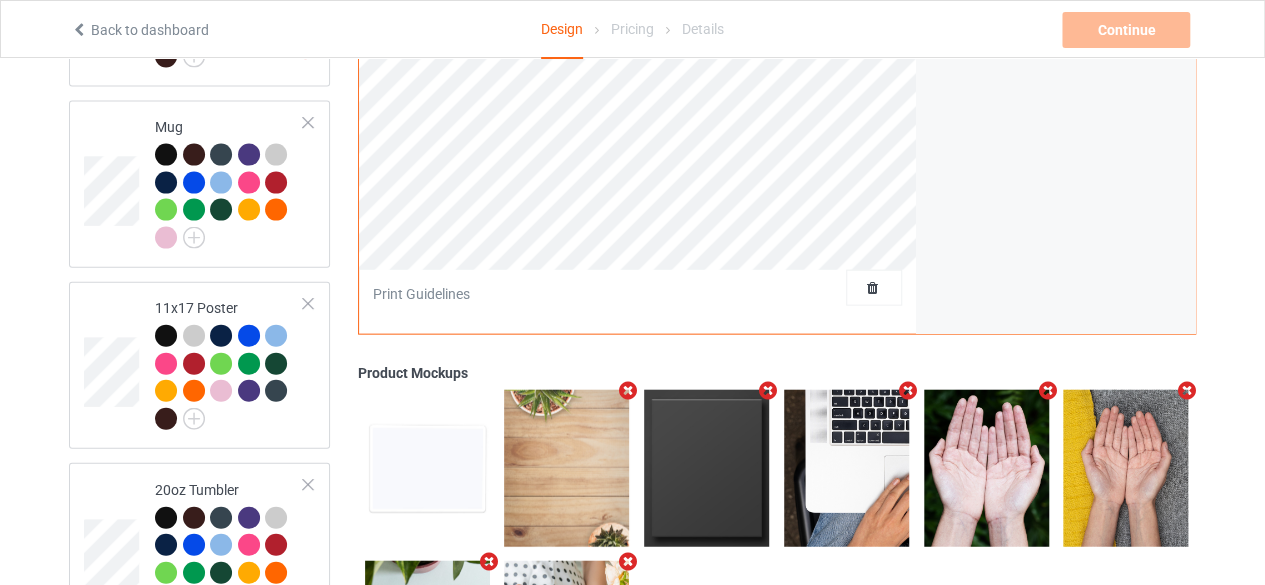 scroll, scrollTop: 2084, scrollLeft: 0, axis: vertical 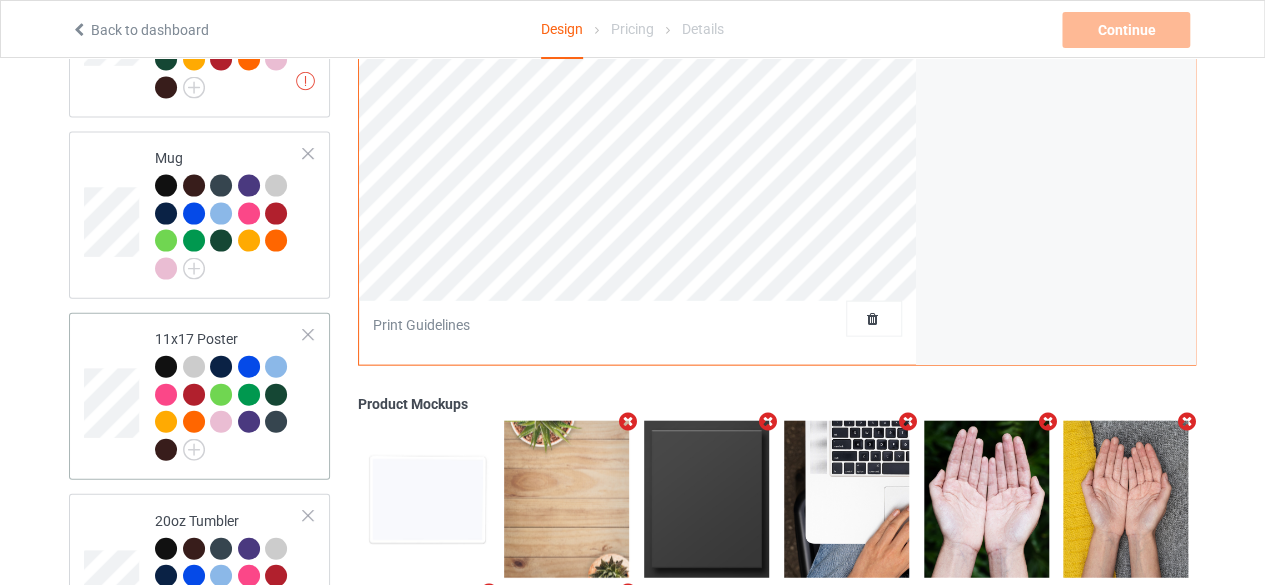 click at bounding box center [114, 396] 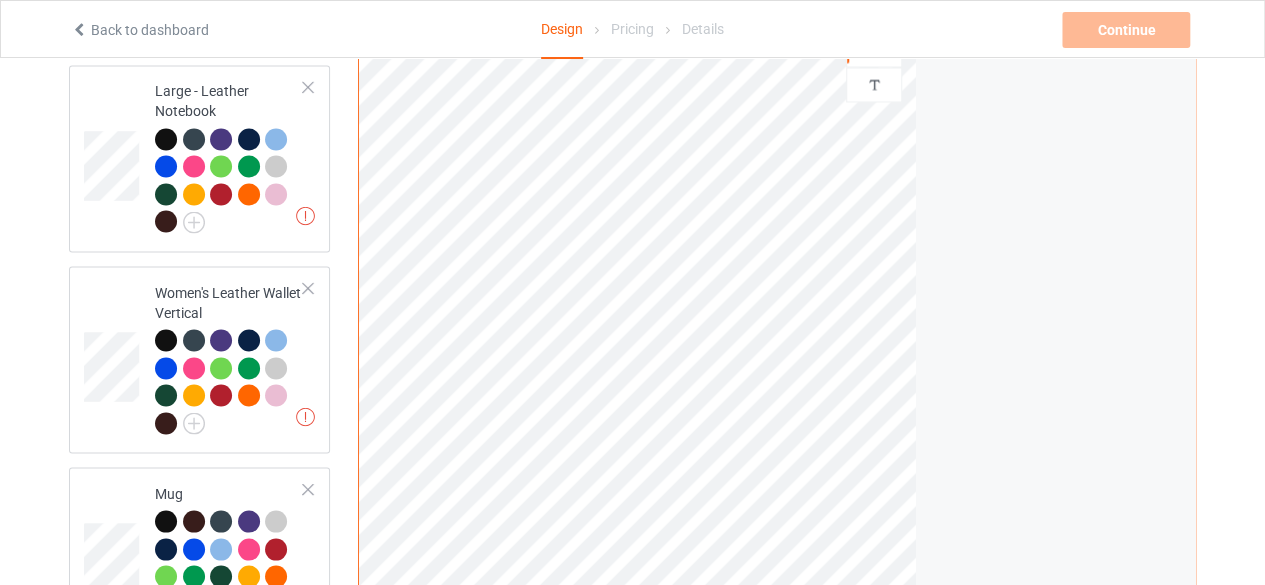 scroll, scrollTop: 1736, scrollLeft: 0, axis: vertical 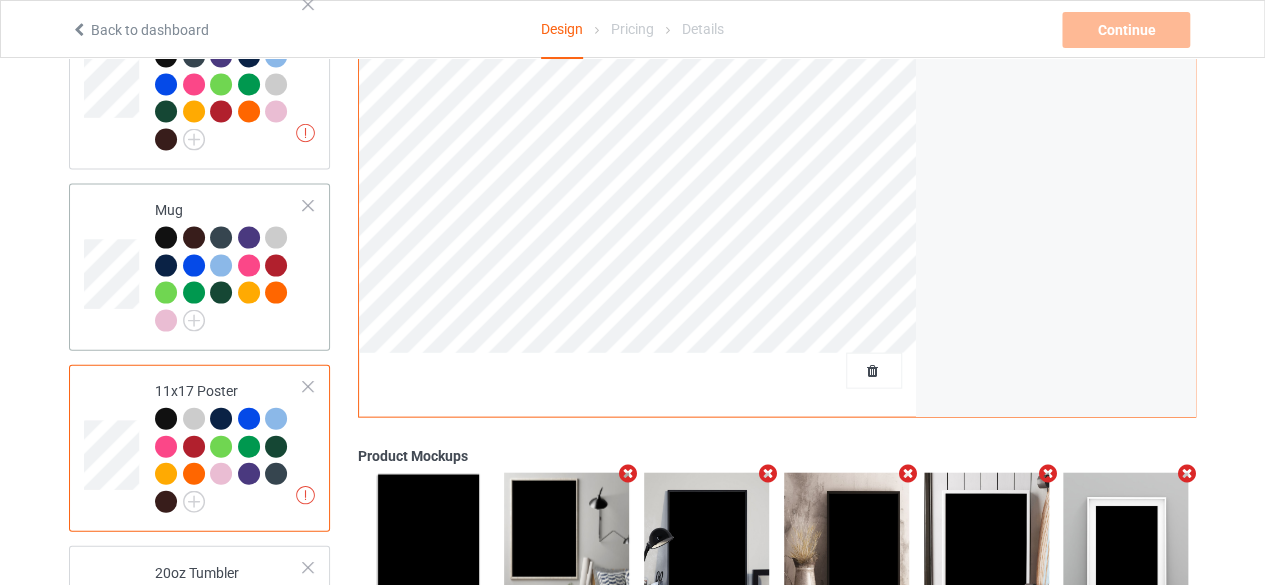 click on "Mug" at bounding box center [229, 265] 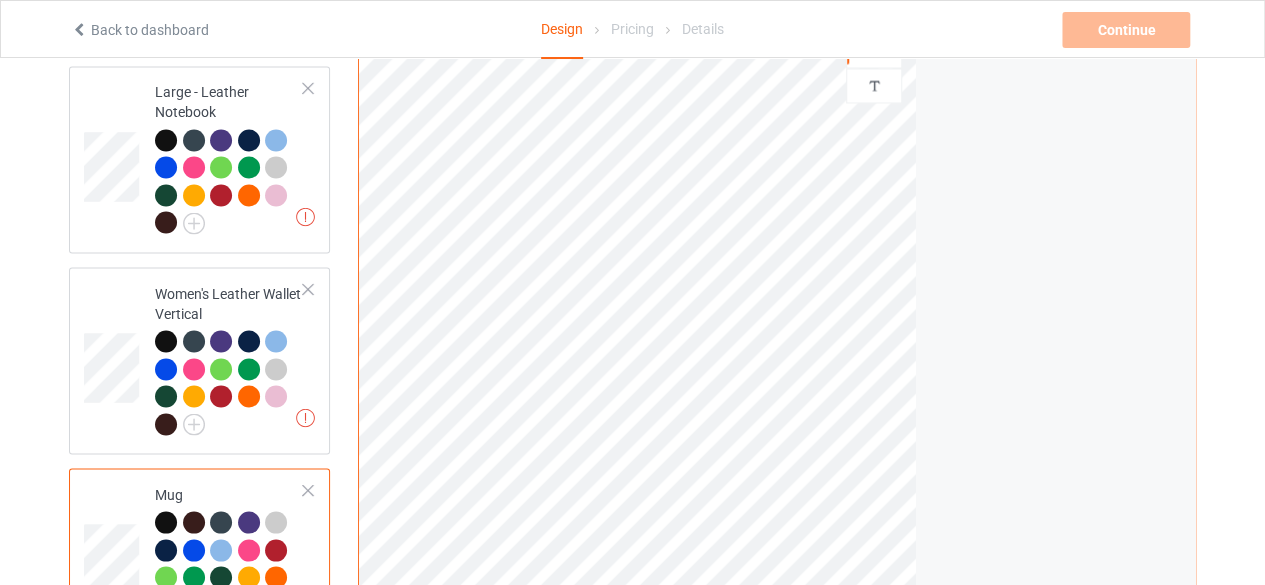 scroll, scrollTop: 1737, scrollLeft: 0, axis: vertical 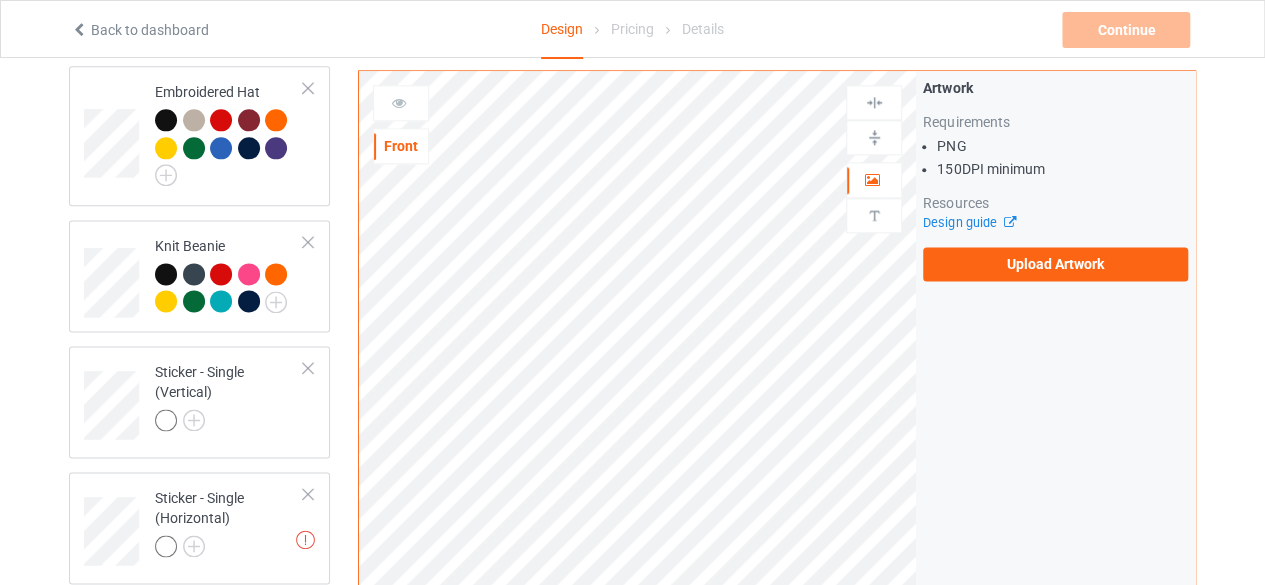 click on "Design Select colors for each of the products and upload an artwork file to design your product. Missing artworks Classic T-Shirt Missing artworks [DEMOGRAPHIC_DATA] T-Shirt Missing artworks V-Neck T-Shirt Missing artworks Hooded Sweatshirt Missing artworks Long Sleeve Tee Missing artworks Crewneck Sweatshirt Embroidered Hat Knit Beanie Sticker - Single (Vertical) Missing artworks Sticker - Single (Horizontal) Missing artworks Large - Leather Notebook Missing artworks Women's Leather Wallet Vertical Missing artworks Mug Missing artworks 11x17 Poster Missing artworks 20oz Tumbler Add product" at bounding box center (199, 253) 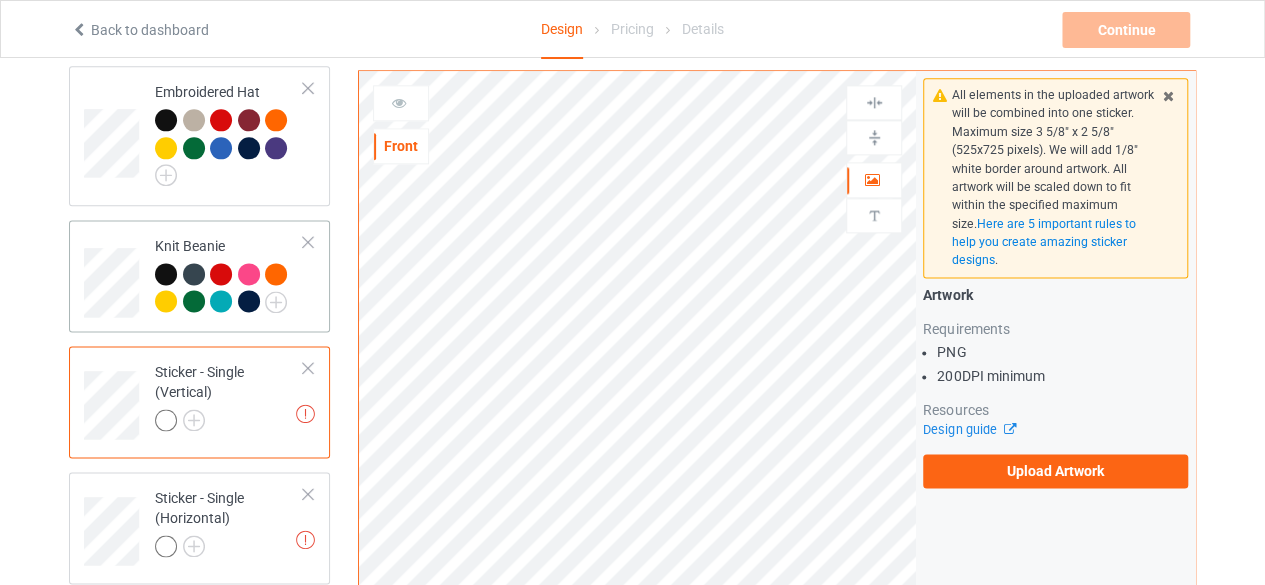 click on "Knit Beanie" at bounding box center (229, 273) 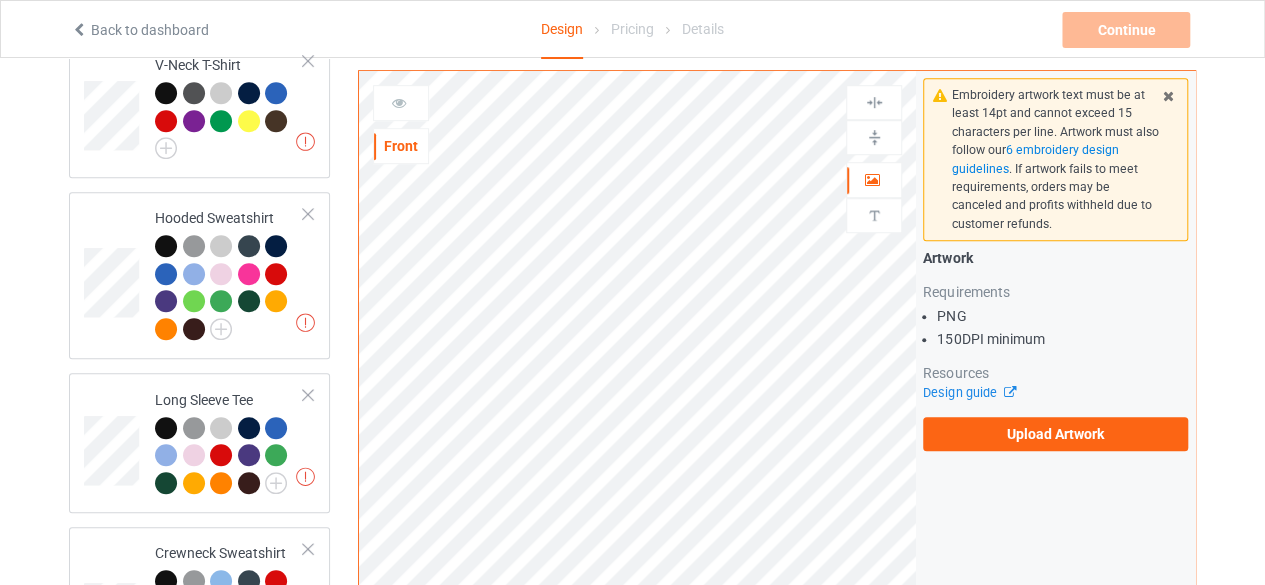 scroll, scrollTop: 332, scrollLeft: 0, axis: vertical 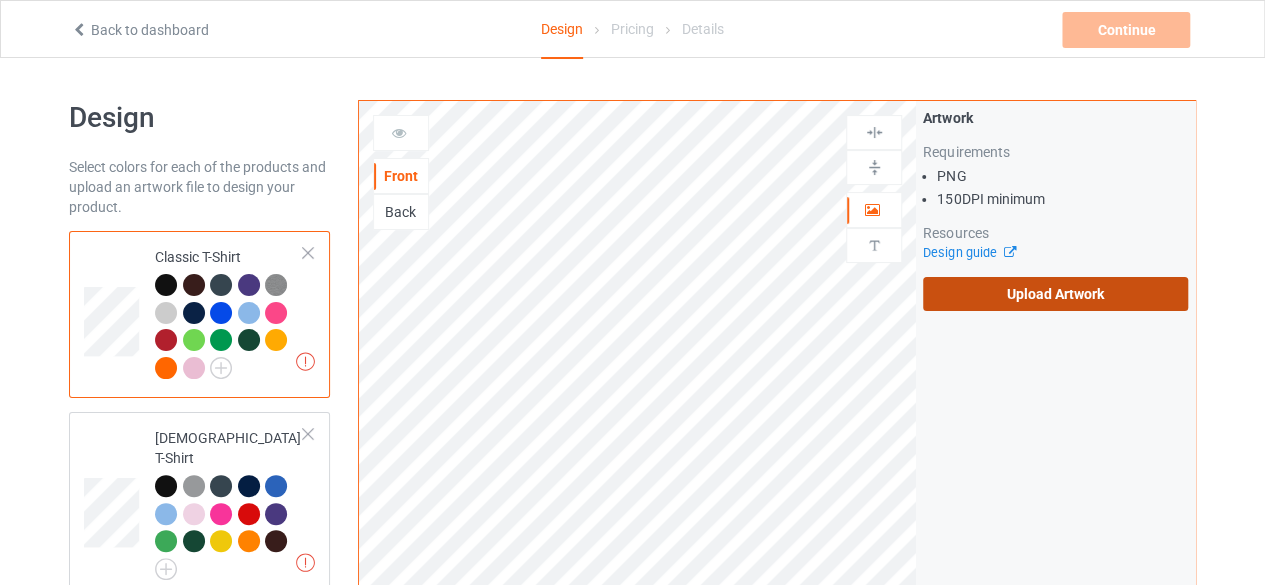 click on "Upload Artwork" at bounding box center (1055, 294) 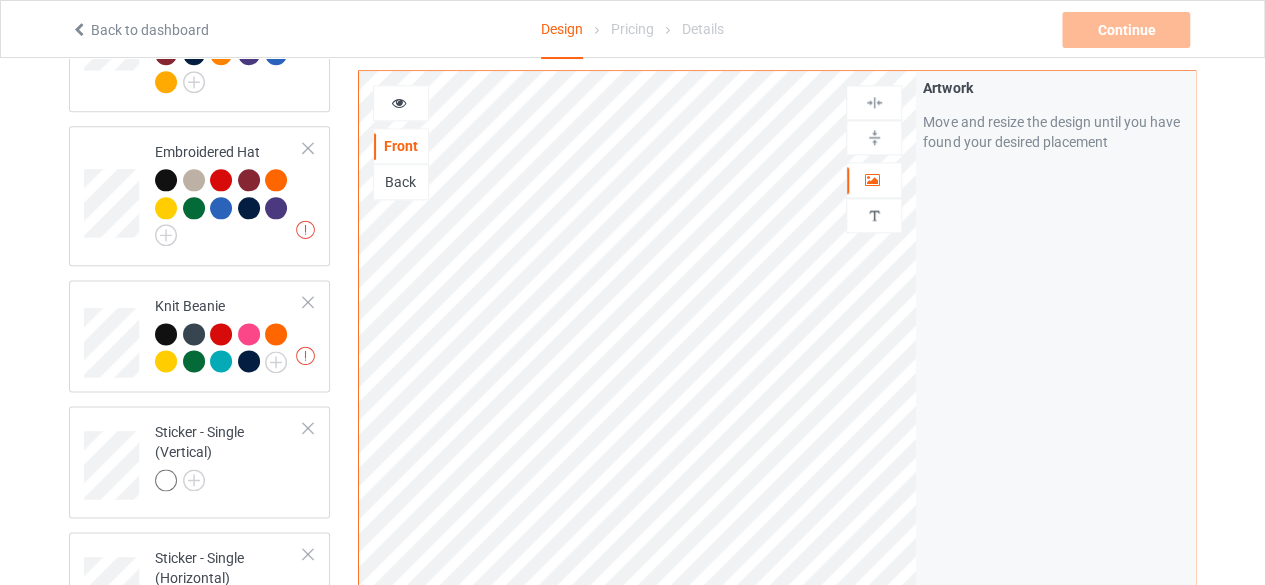 scroll, scrollTop: 1146, scrollLeft: 0, axis: vertical 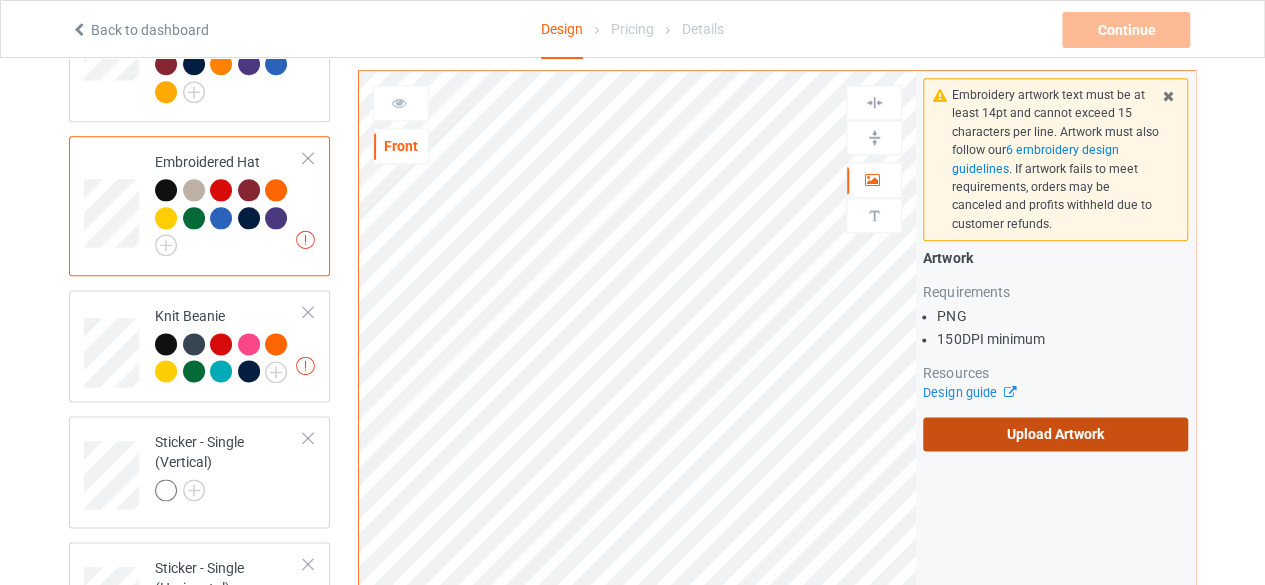click on "Upload Artwork" at bounding box center [1055, 434] 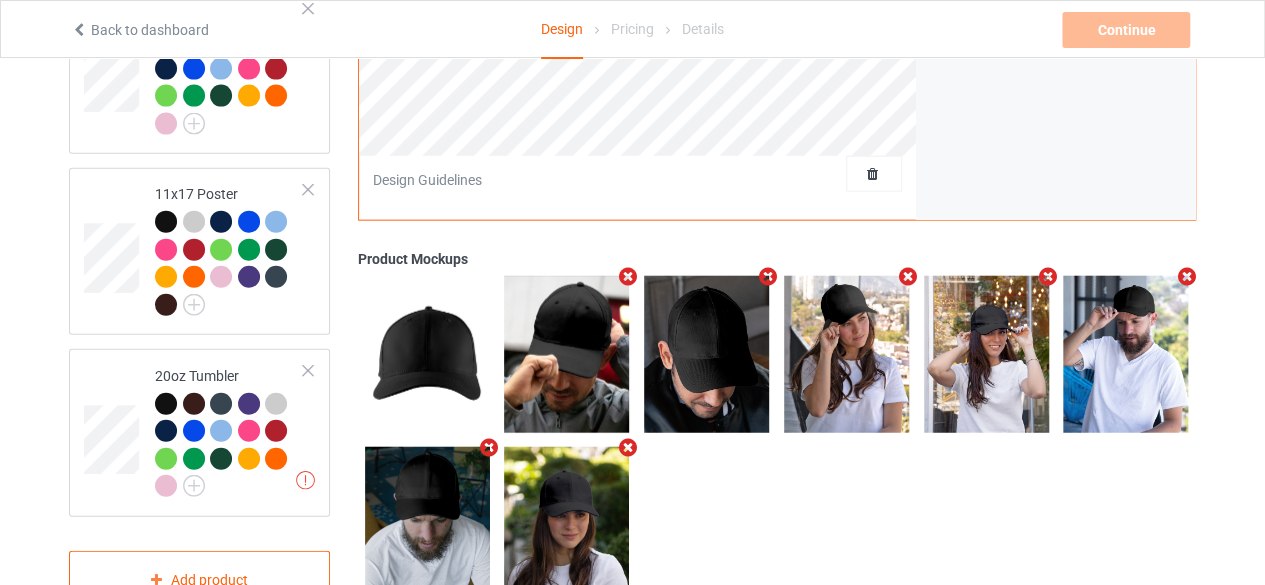 scroll, scrollTop: 2253, scrollLeft: 0, axis: vertical 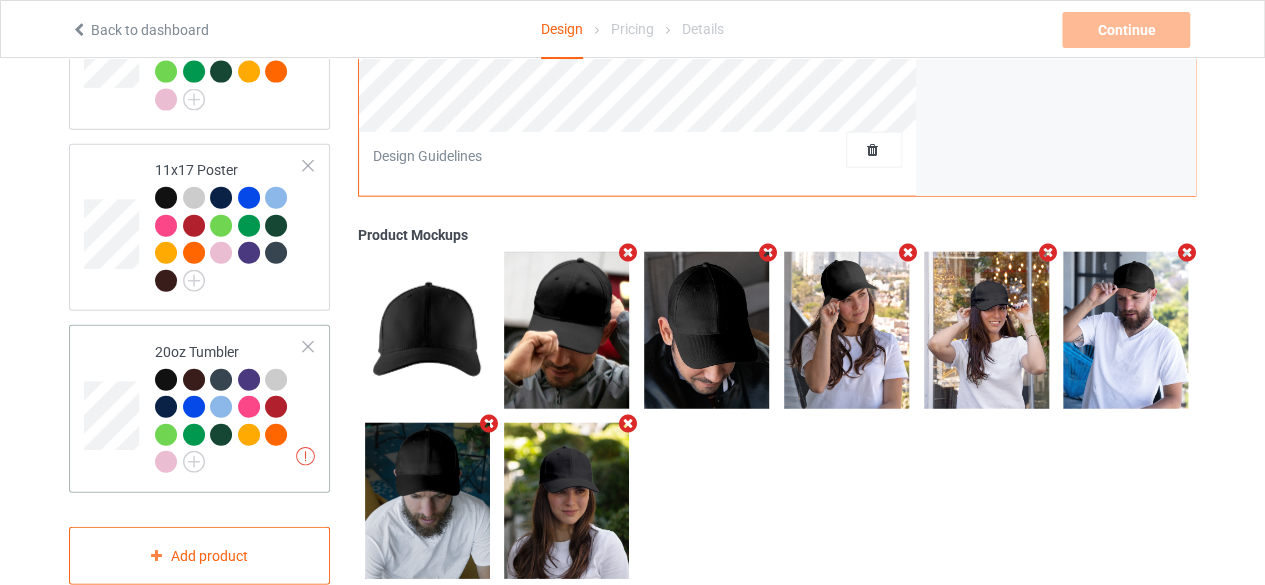 click on "Missing artworks 20oz Tumbler" at bounding box center (199, 408) 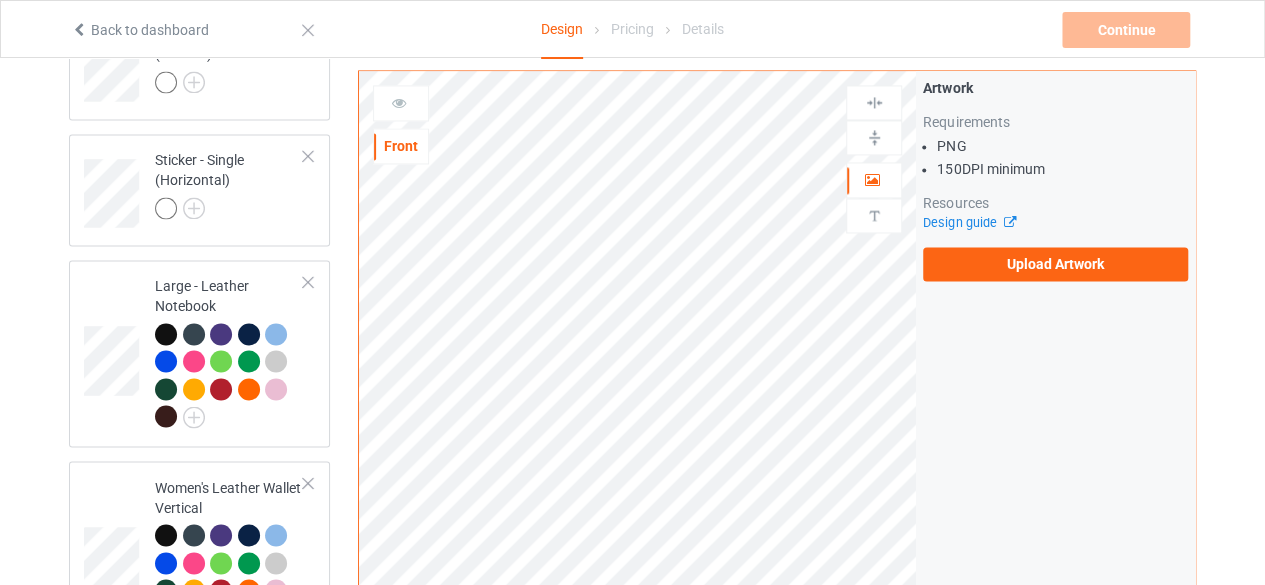 scroll, scrollTop: 1551, scrollLeft: 0, axis: vertical 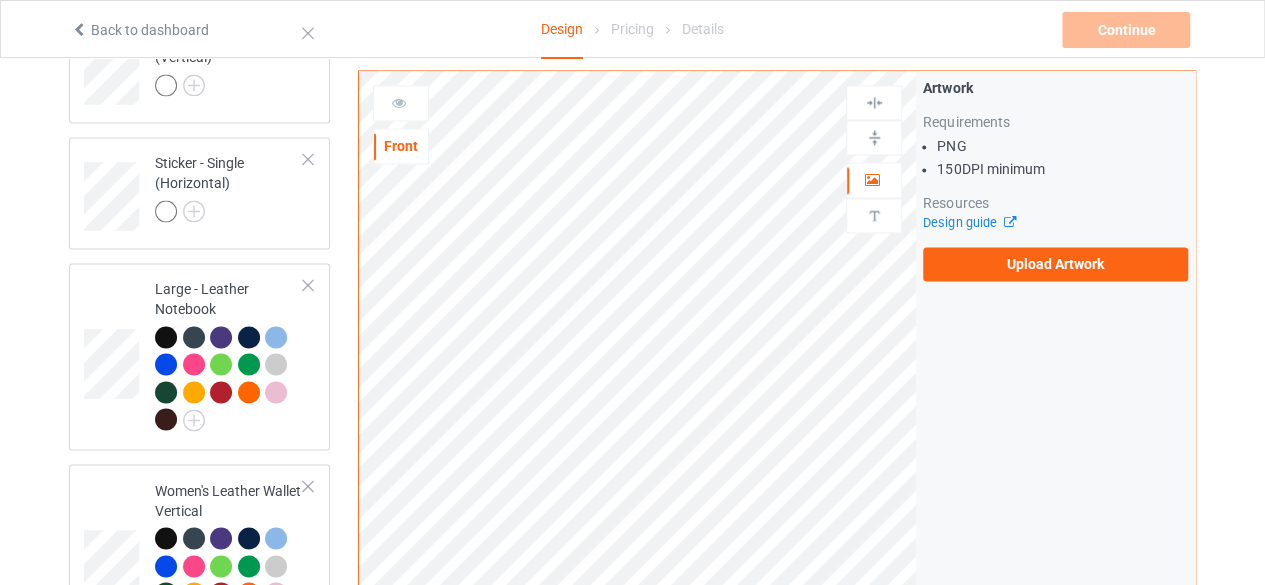 click on "Artwork Requirements PNG 150  DPI minimum Resources Design guide Upload Artwork" at bounding box center [1055, 179] 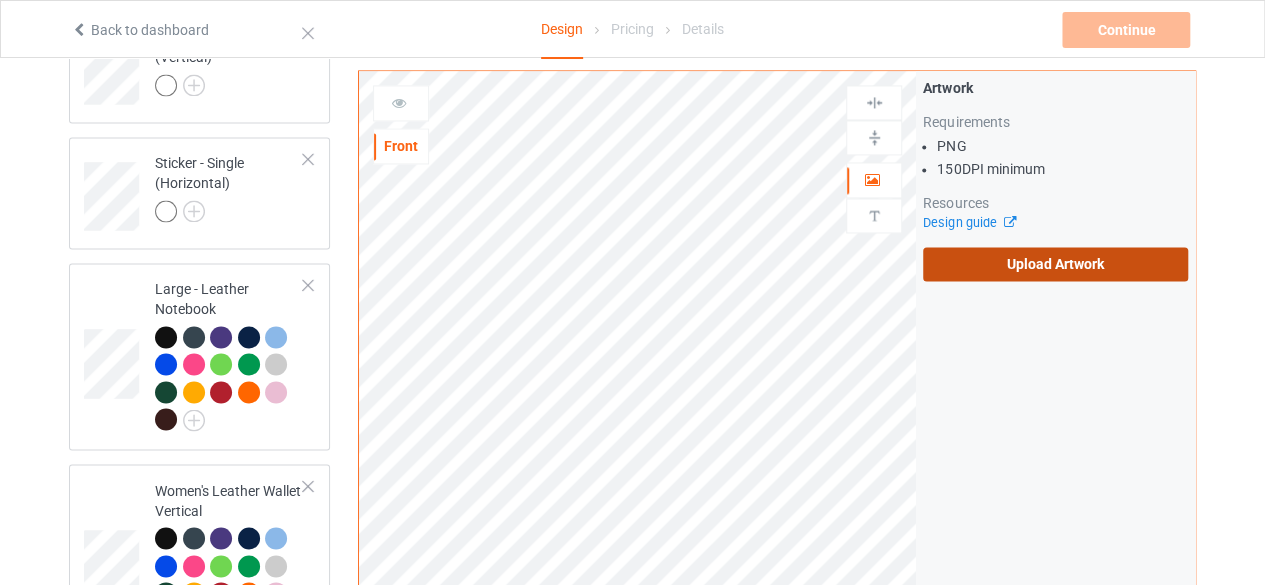 click on "Upload Artwork" at bounding box center (1055, 264) 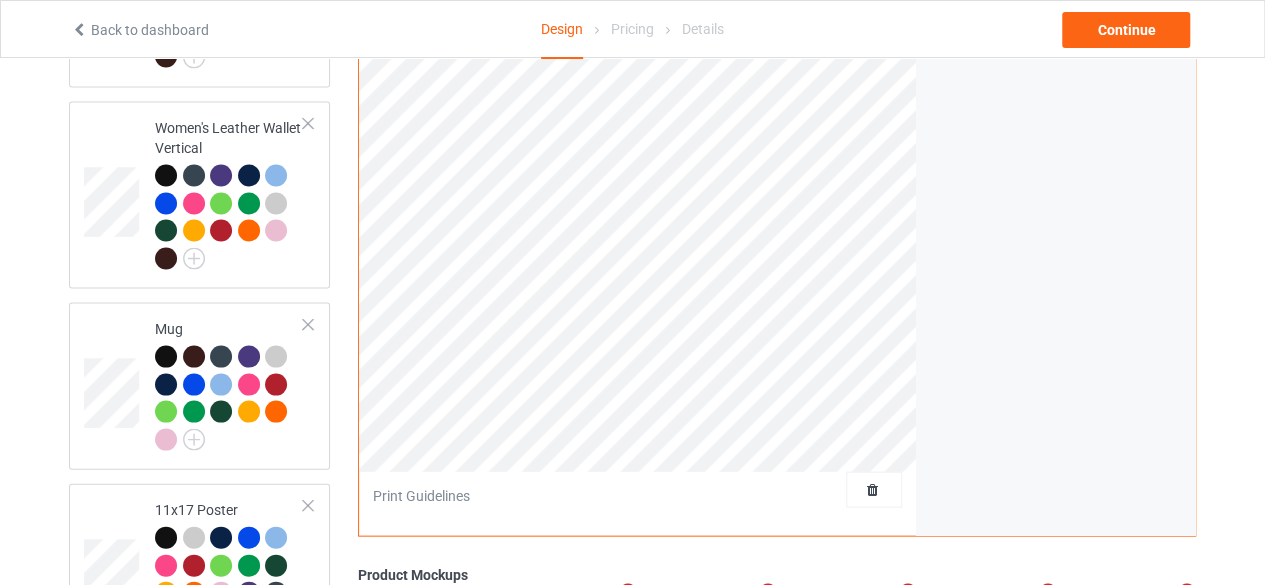 scroll, scrollTop: 1896, scrollLeft: 0, axis: vertical 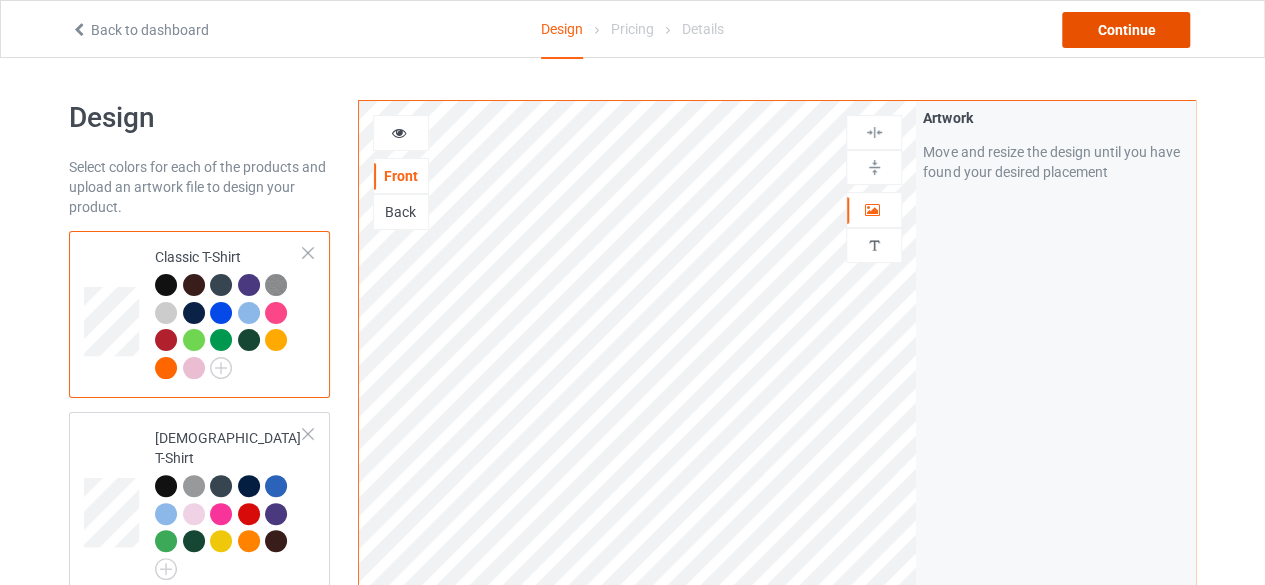 click on "Continue" at bounding box center (1126, 30) 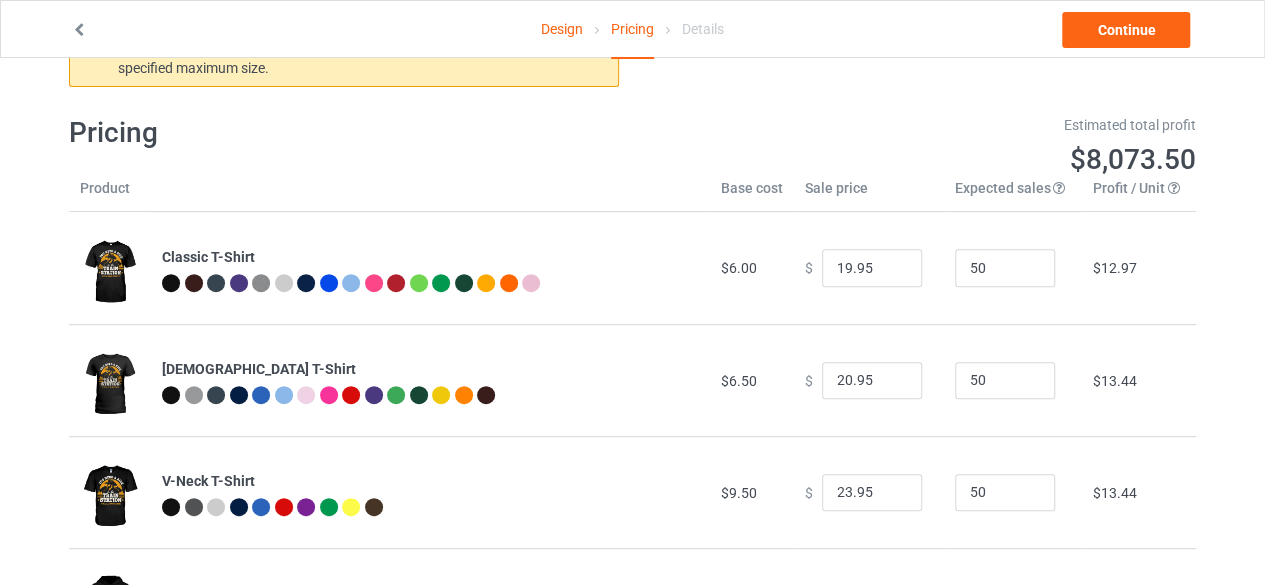scroll, scrollTop: 244, scrollLeft: 0, axis: vertical 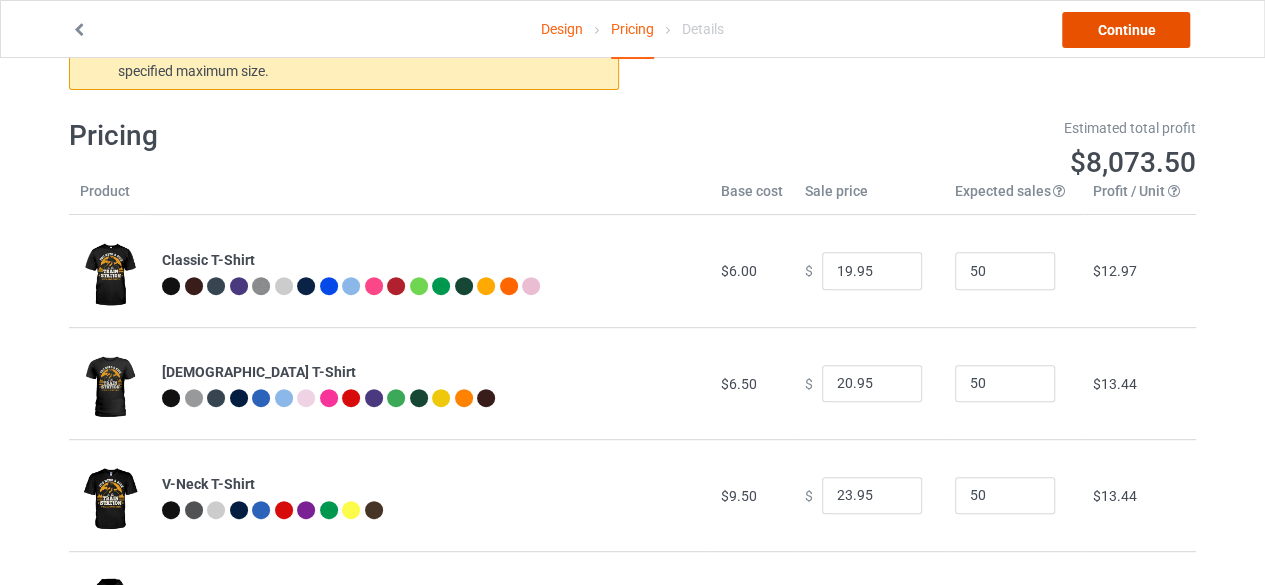 click on "Continue" at bounding box center (1126, 30) 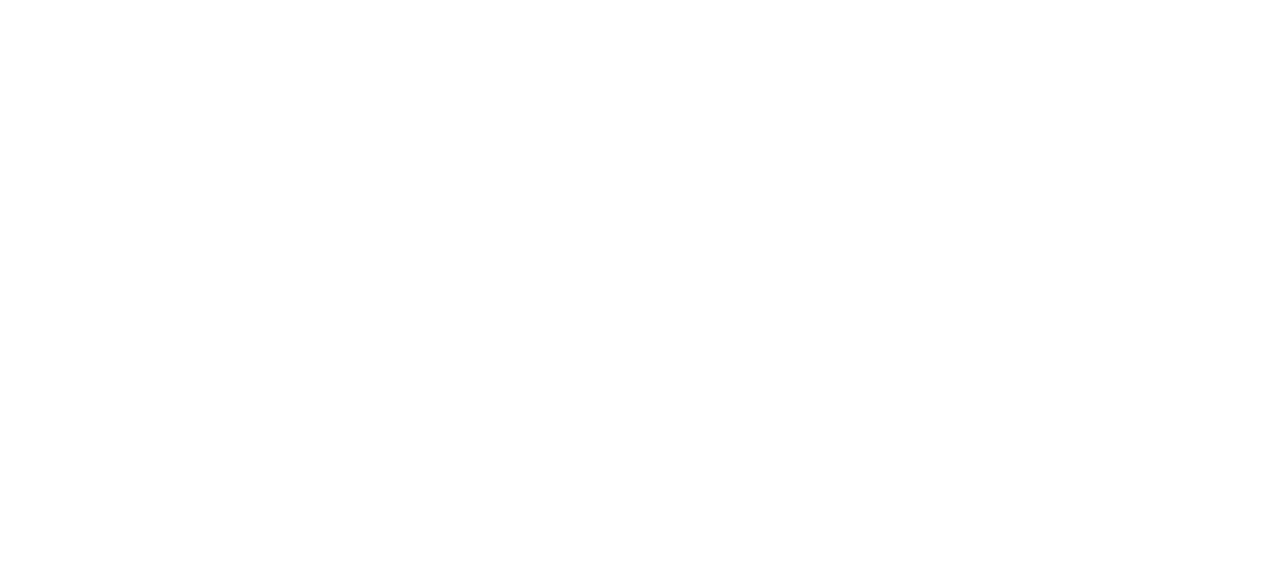 scroll, scrollTop: 0, scrollLeft: 0, axis: both 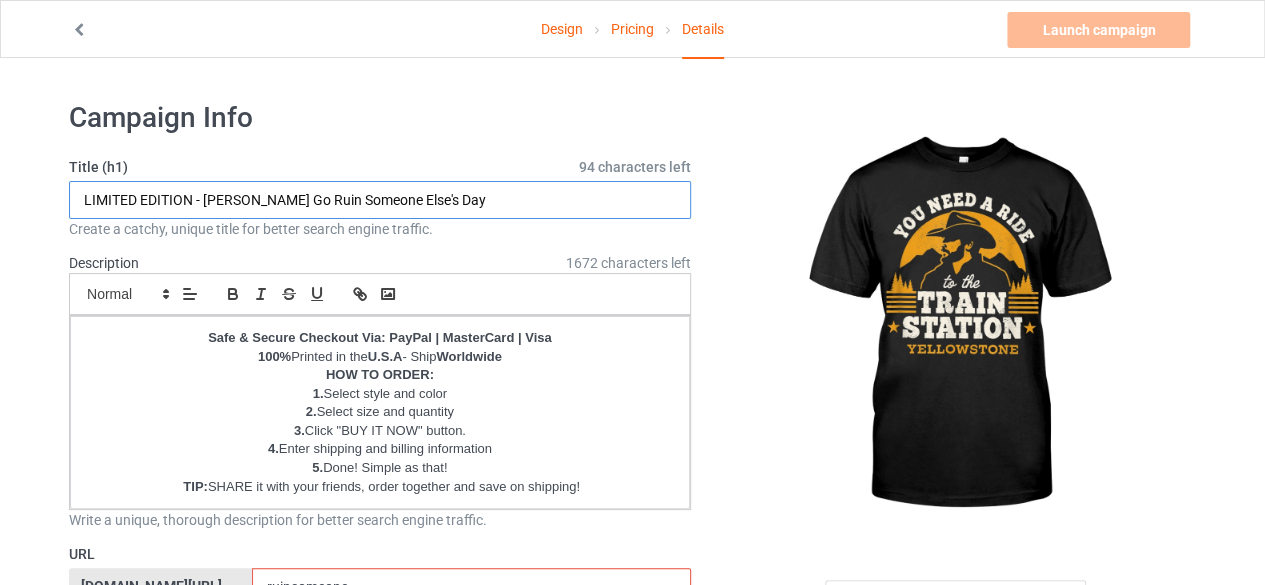 drag, startPoint x: 461, startPoint y: 204, endPoint x: 211, endPoint y: 191, distance: 250.33777 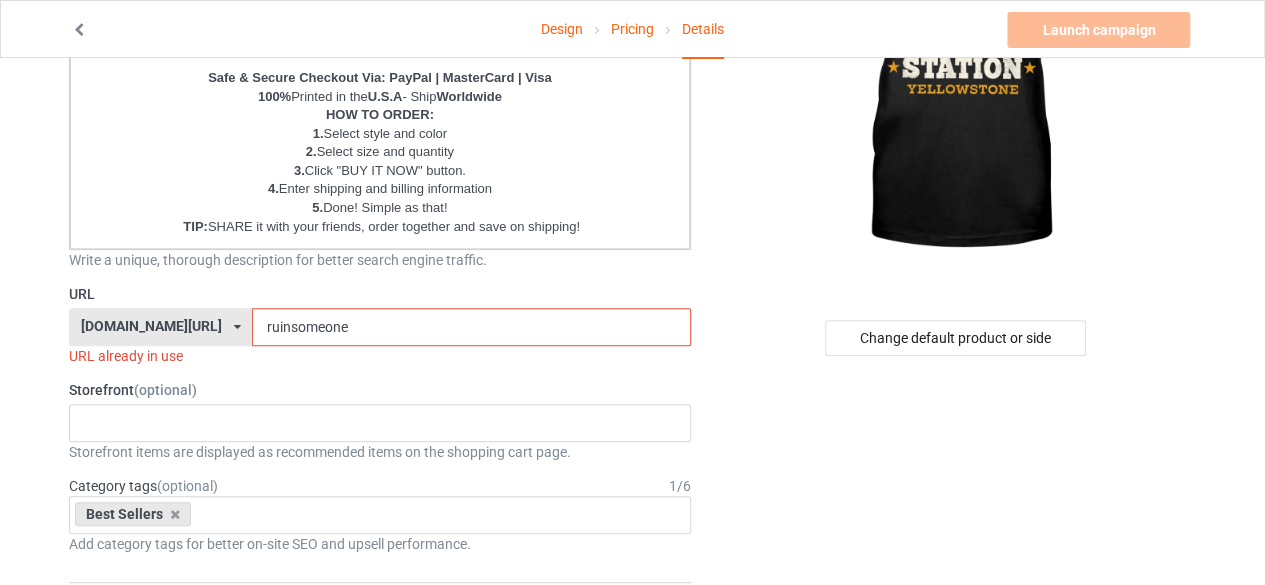 scroll, scrollTop: 318, scrollLeft: 0, axis: vertical 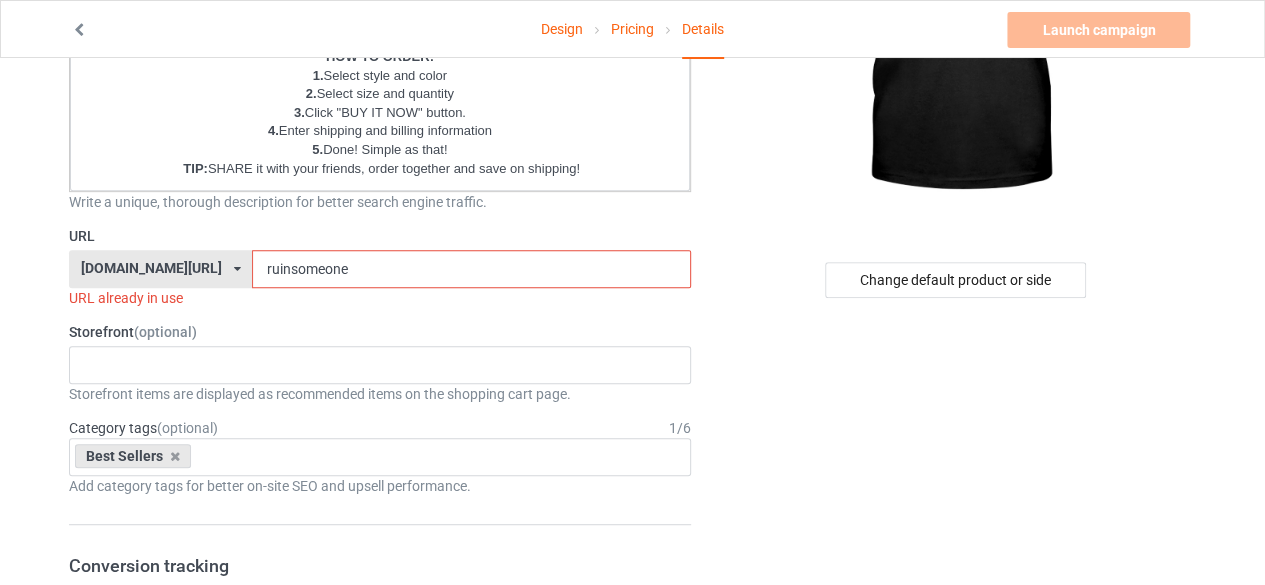type on "LIMITED EDITION -  Train Station" 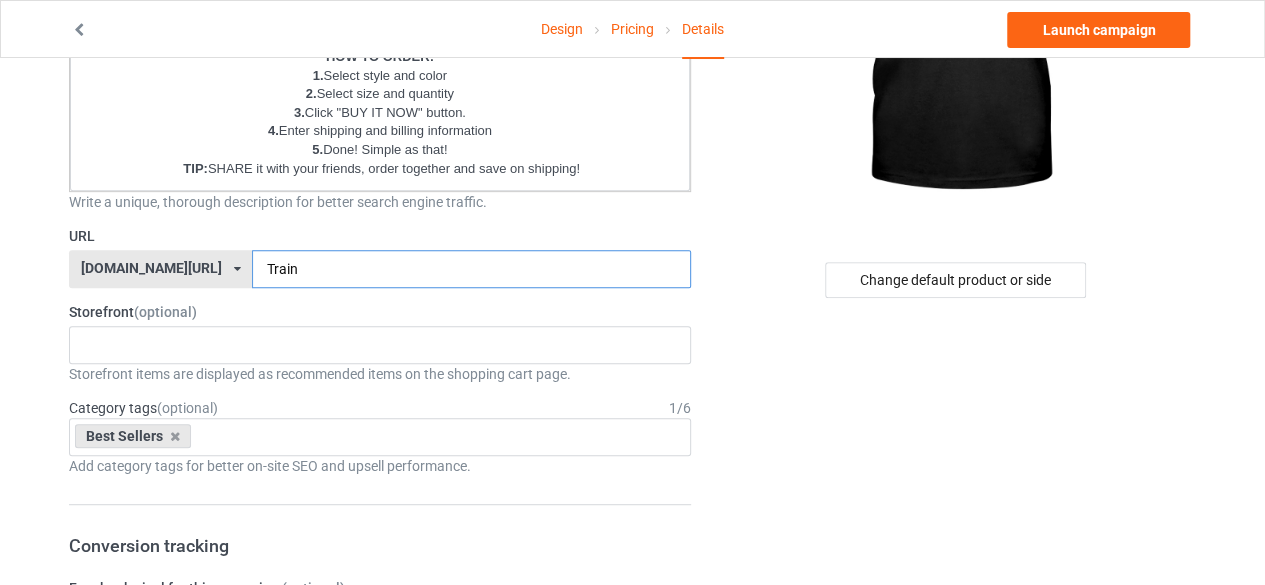 type on "Train" 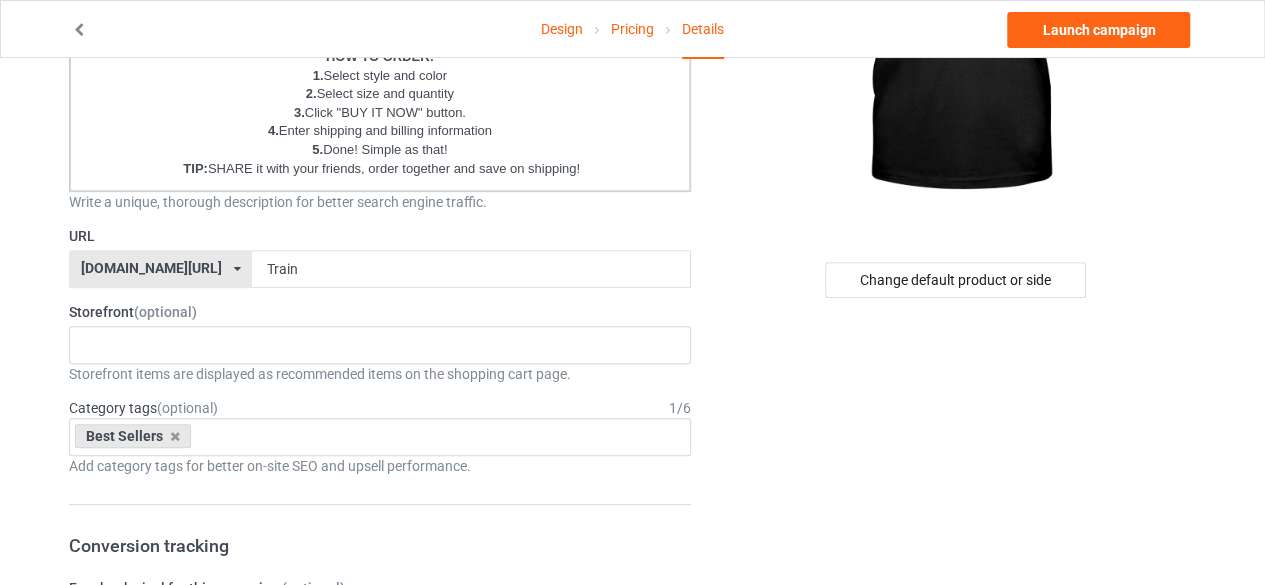 click on "Storefront (optional)" at bounding box center [380, 312] 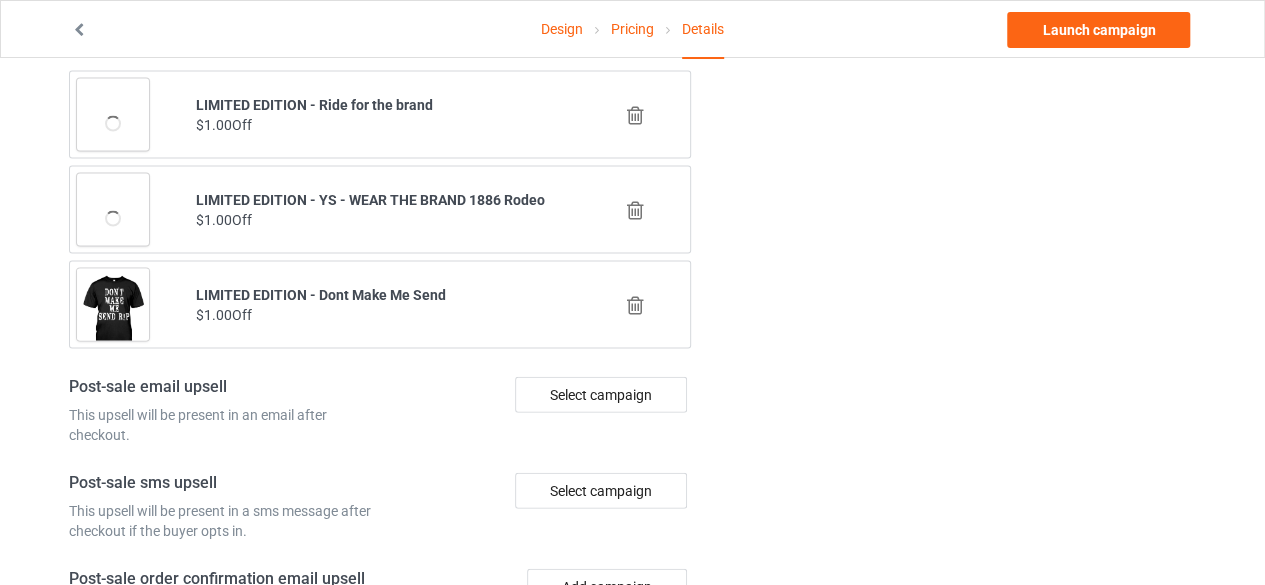 scroll, scrollTop: 1889, scrollLeft: 0, axis: vertical 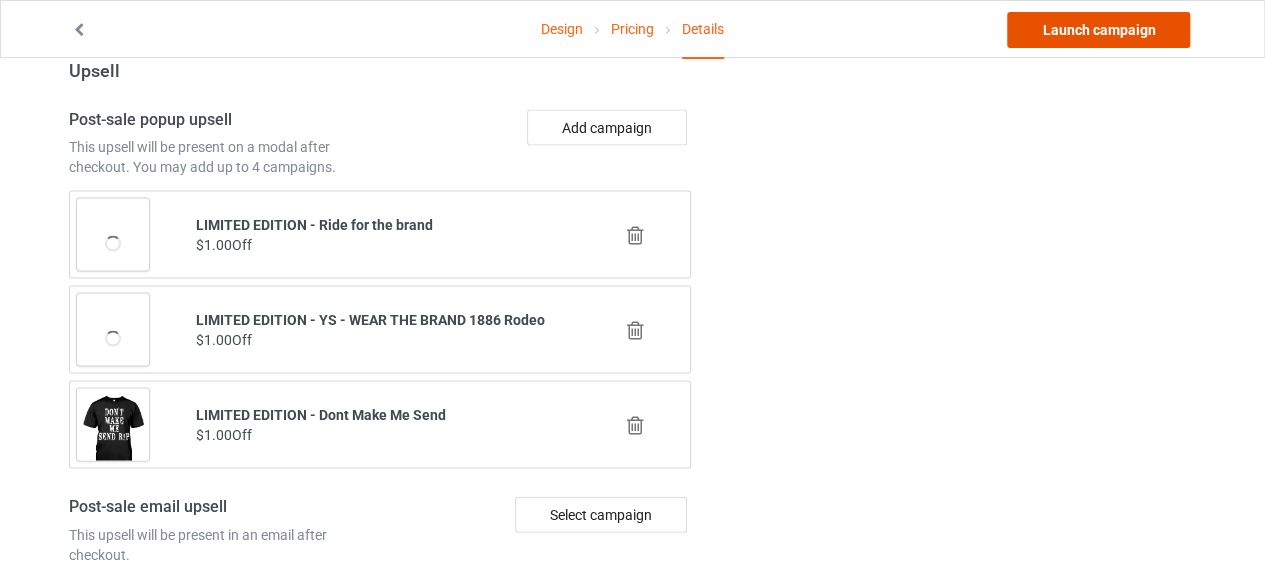 click on "Launch campaign" at bounding box center [1098, 30] 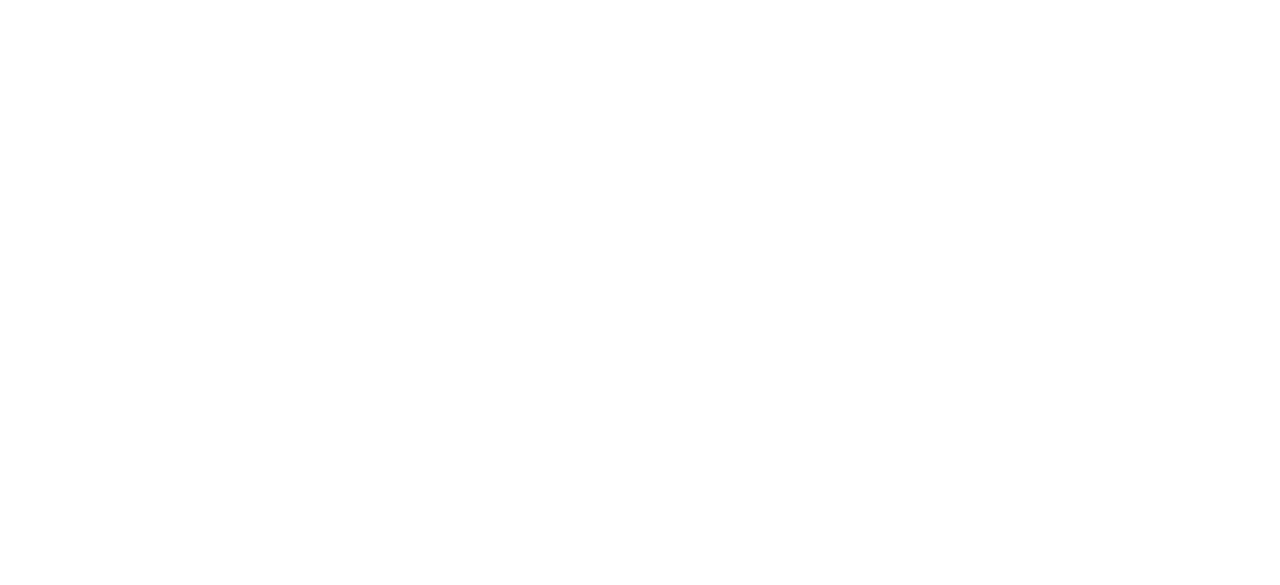 scroll, scrollTop: 0, scrollLeft: 0, axis: both 